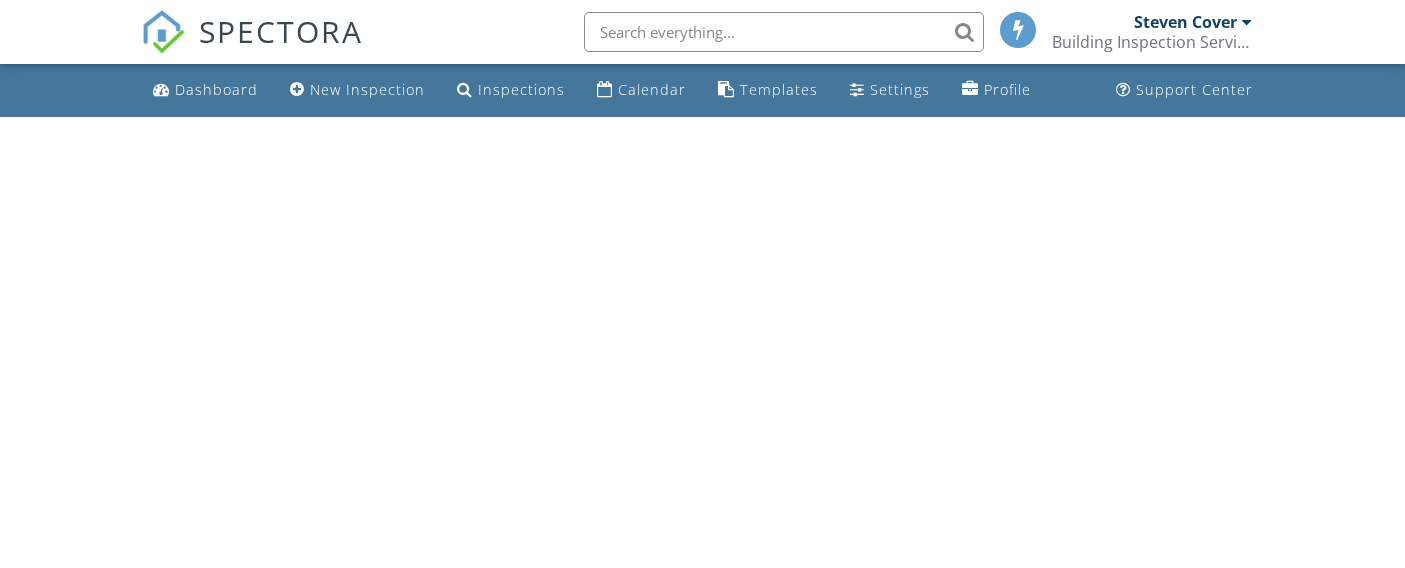scroll, scrollTop: 0, scrollLeft: 0, axis: both 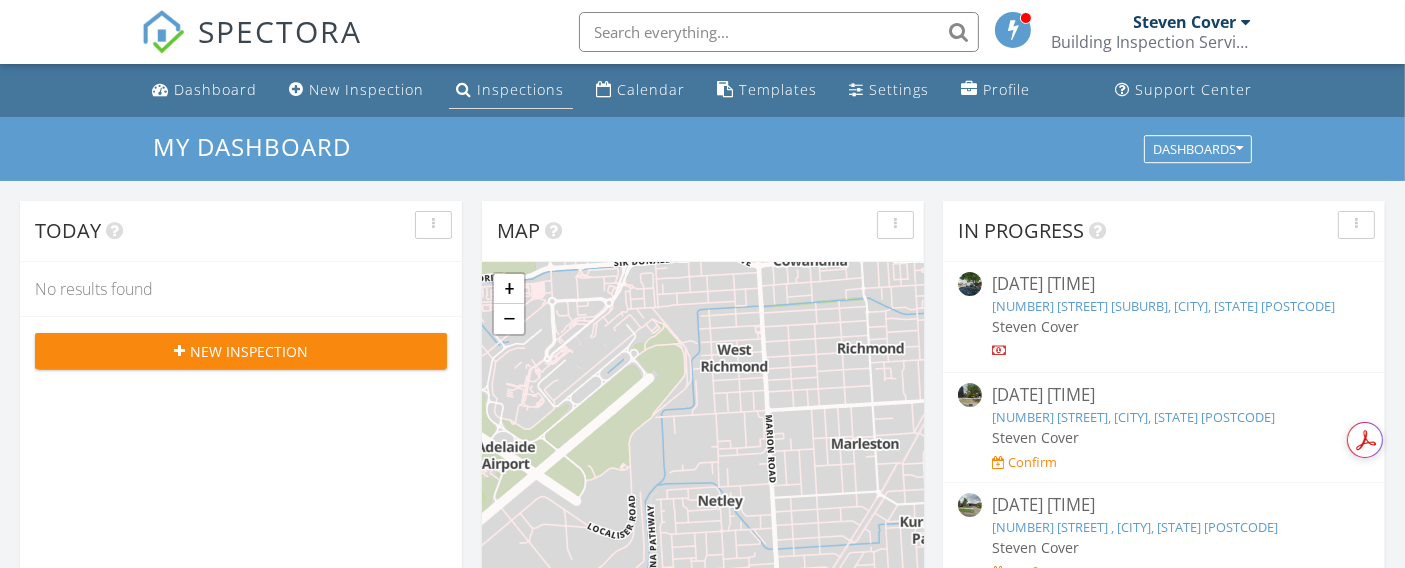 click on "Inspections" at bounding box center [521, 89] 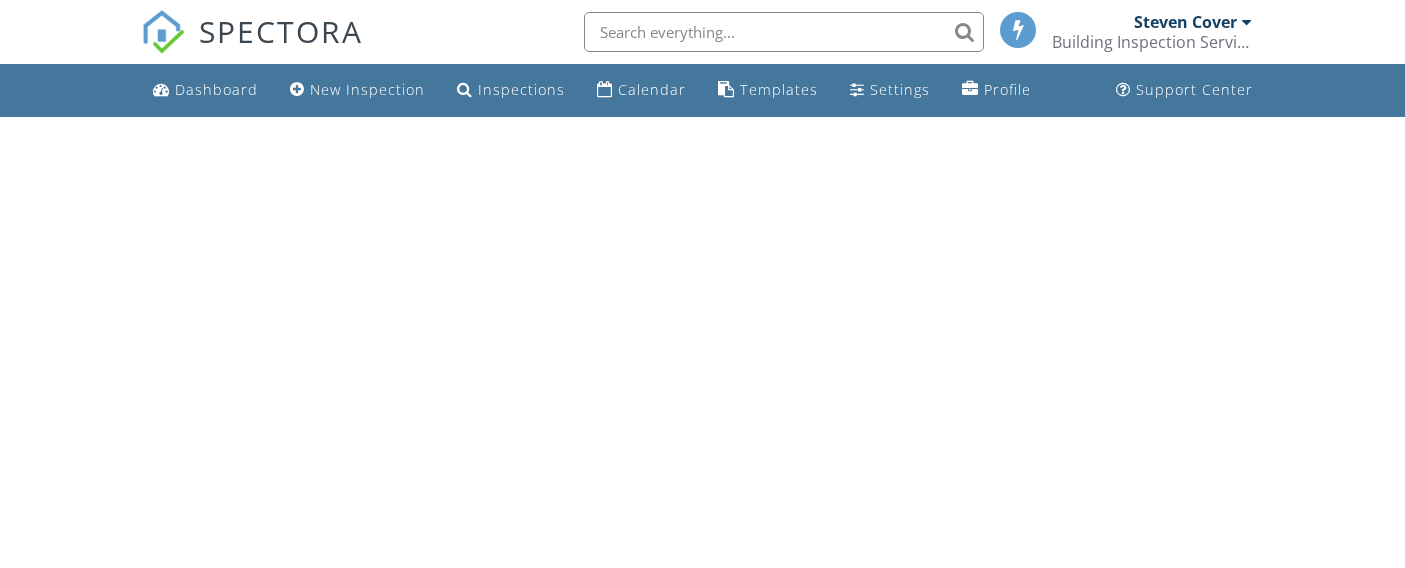 scroll, scrollTop: 0, scrollLeft: 0, axis: both 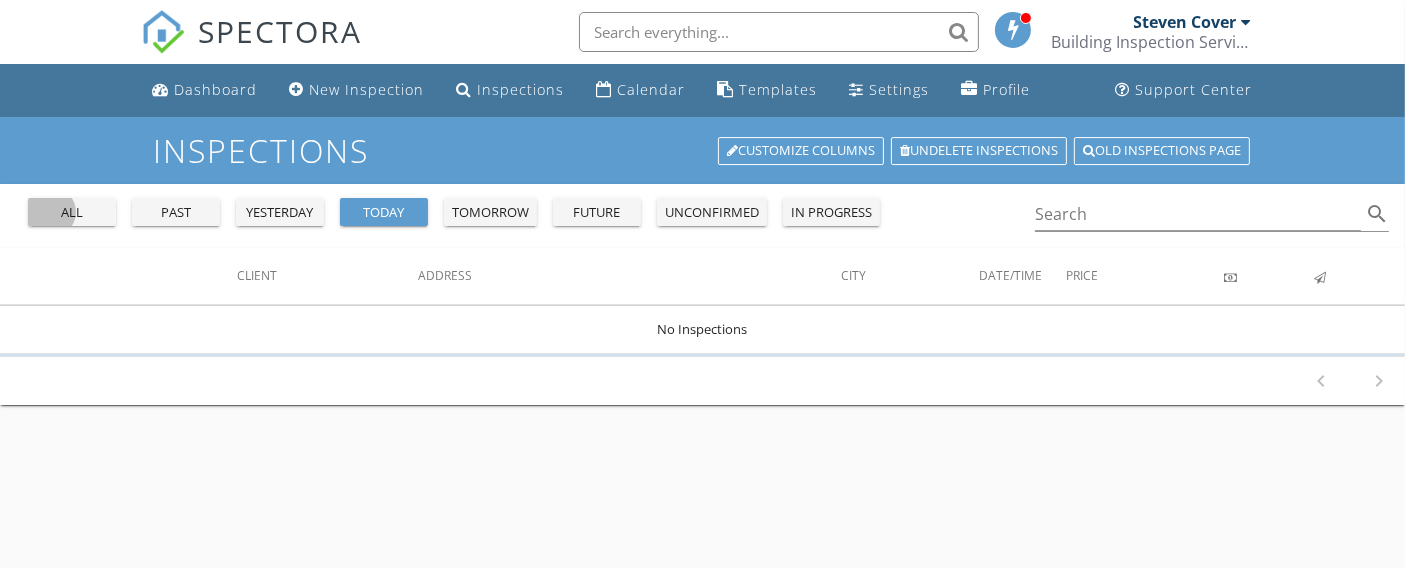 click on "all" at bounding box center [72, 213] 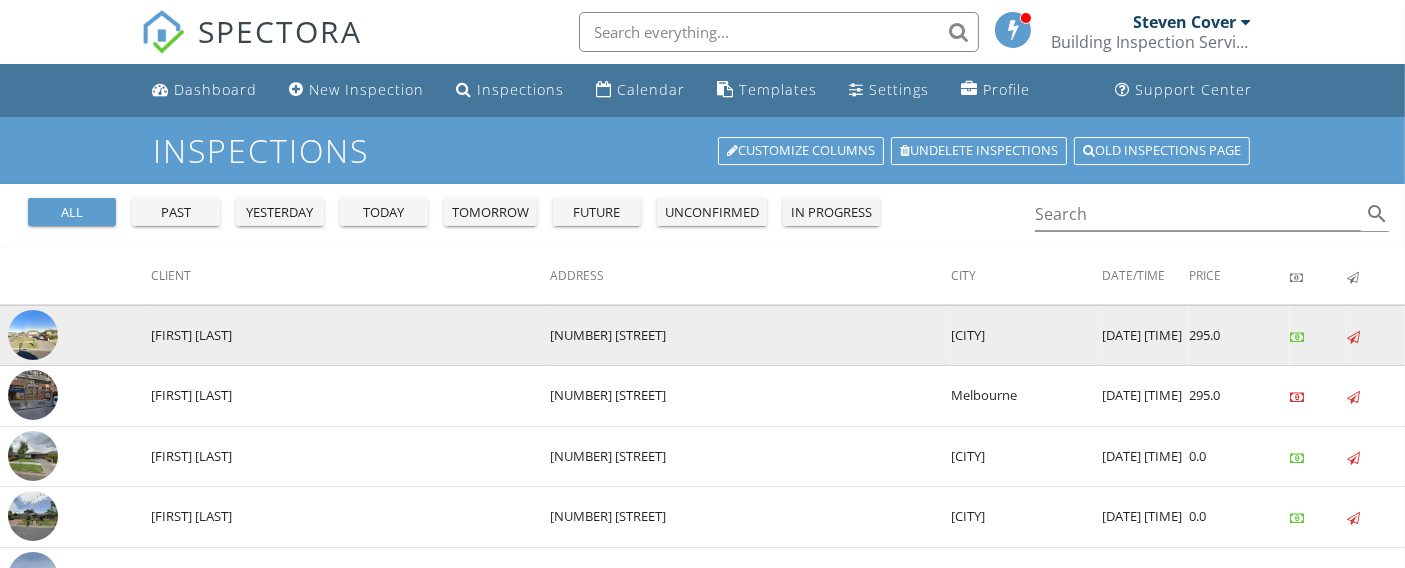 click at bounding box center [33, 335] 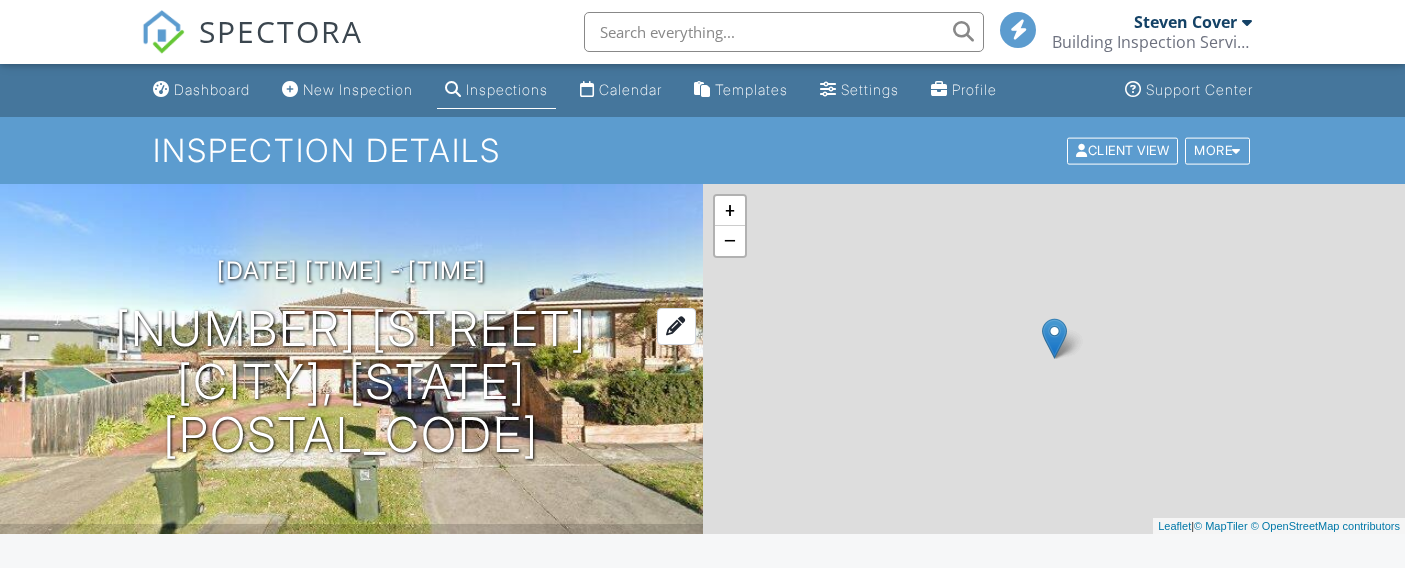 scroll, scrollTop: 0, scrollLeft: 0, axis: both 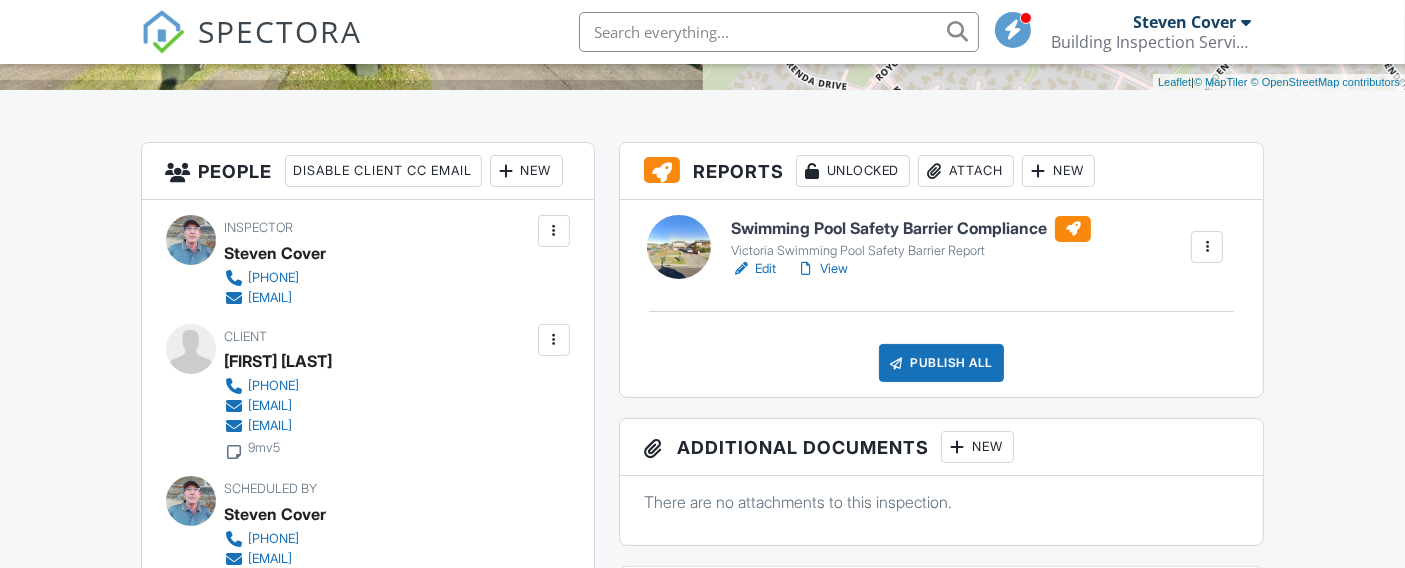 click at bounding box center [806, 269] 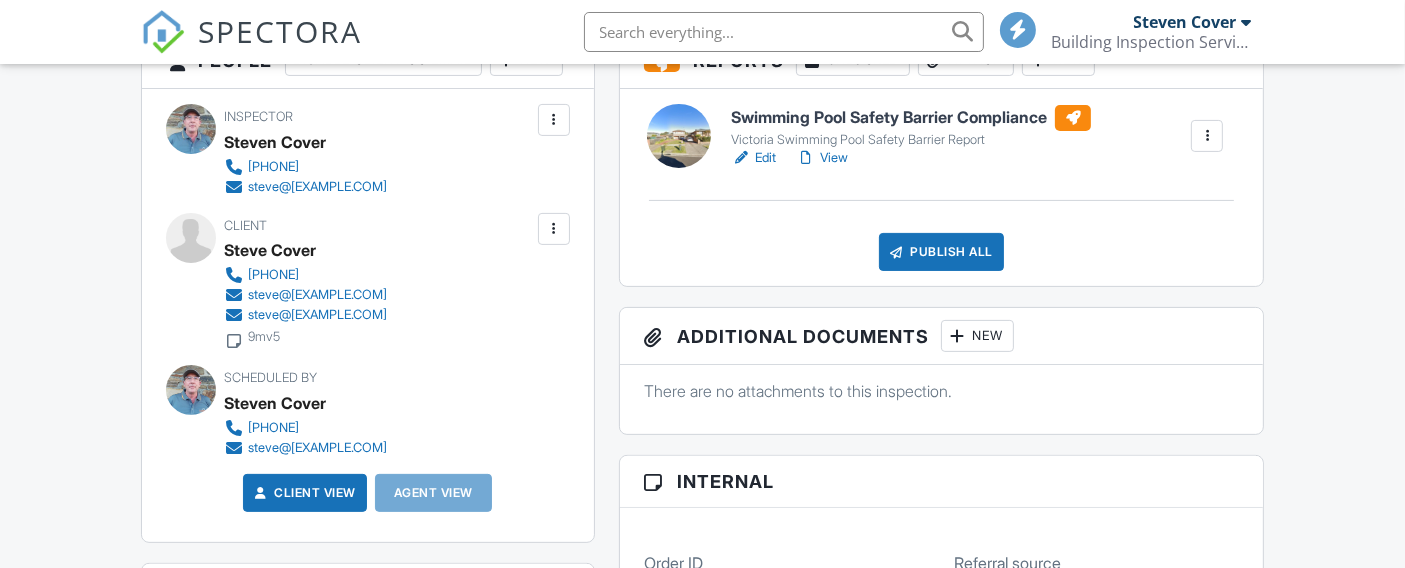 scroll, scrollTop: 666, scrollLeft: 0, axis: vertical 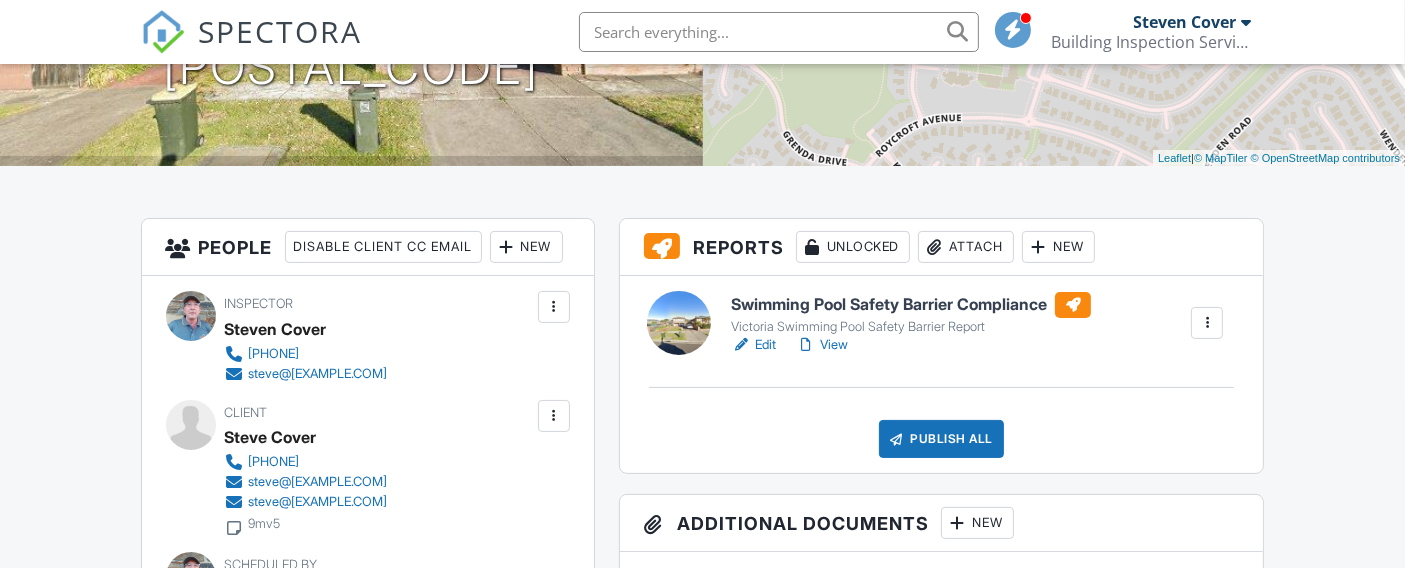 click on "View" at bounding box center (822, 345) 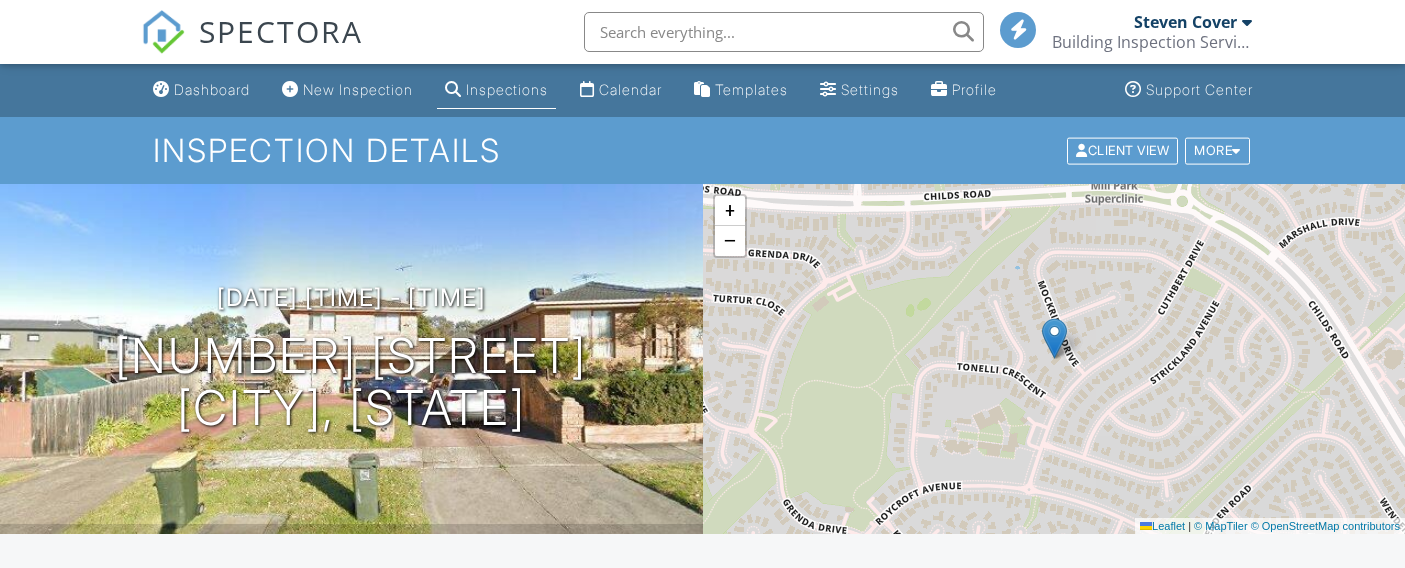 scroll, scrollTop: 333, scrollLeft: 0, axis: vertical 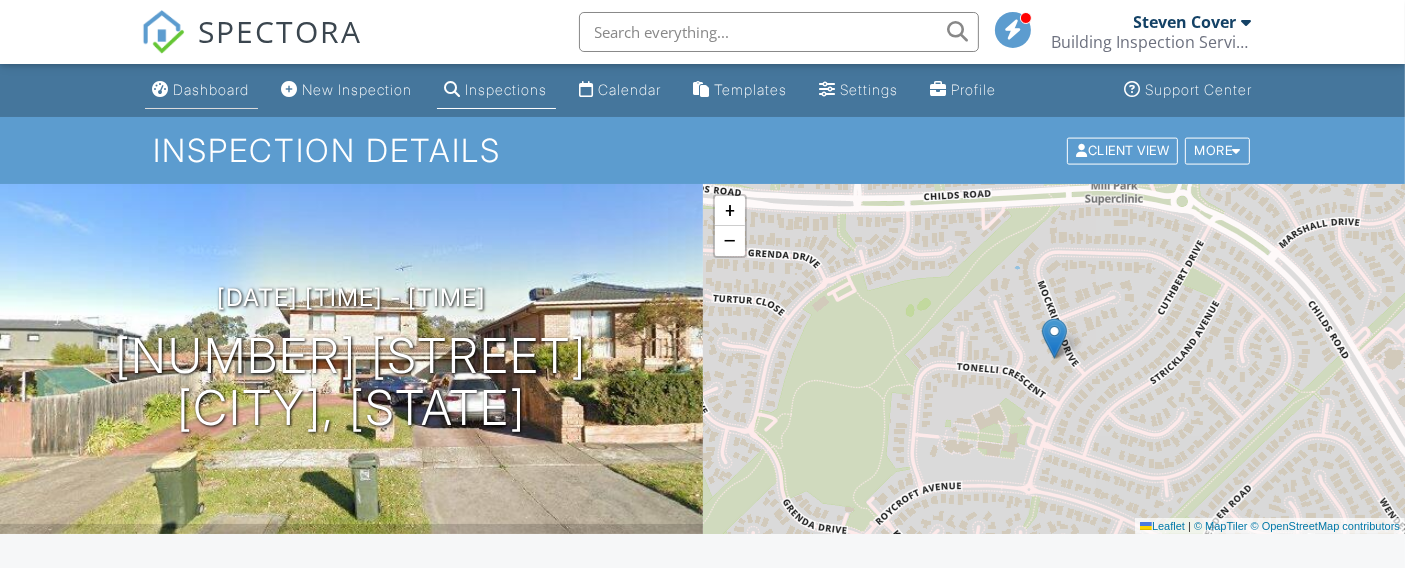 click on "Dashboard" at bounding box center (212, 89) 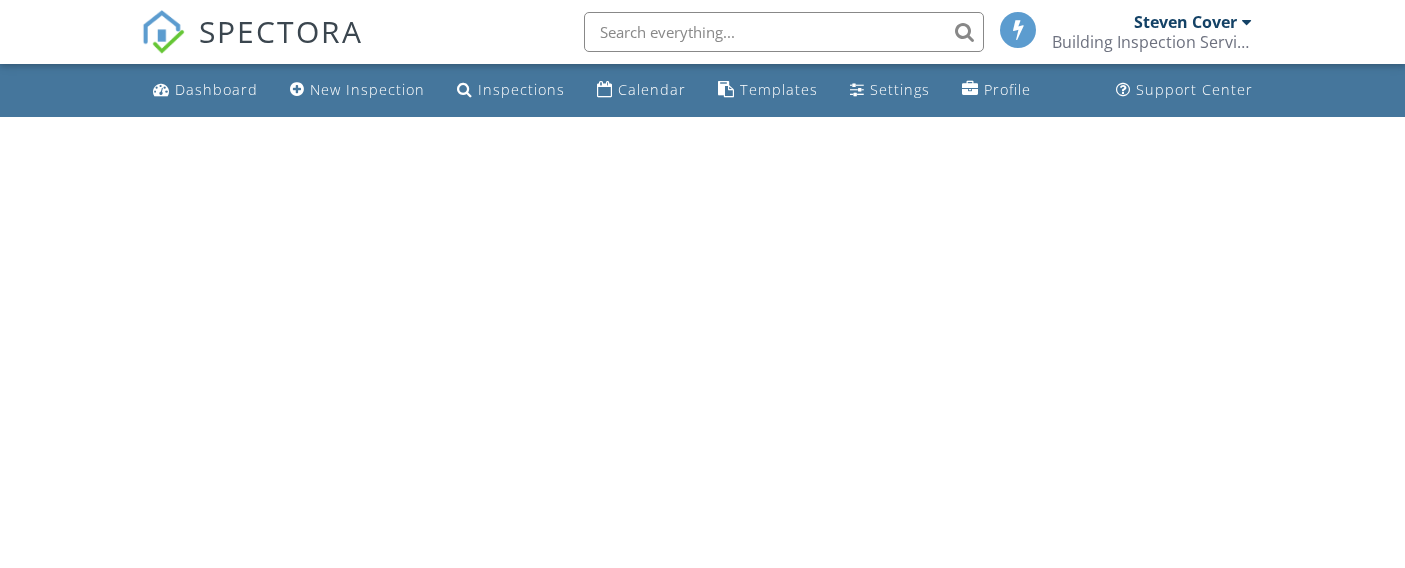 scroll, scrollTop: 0, scrollLeft: 0, axis: both 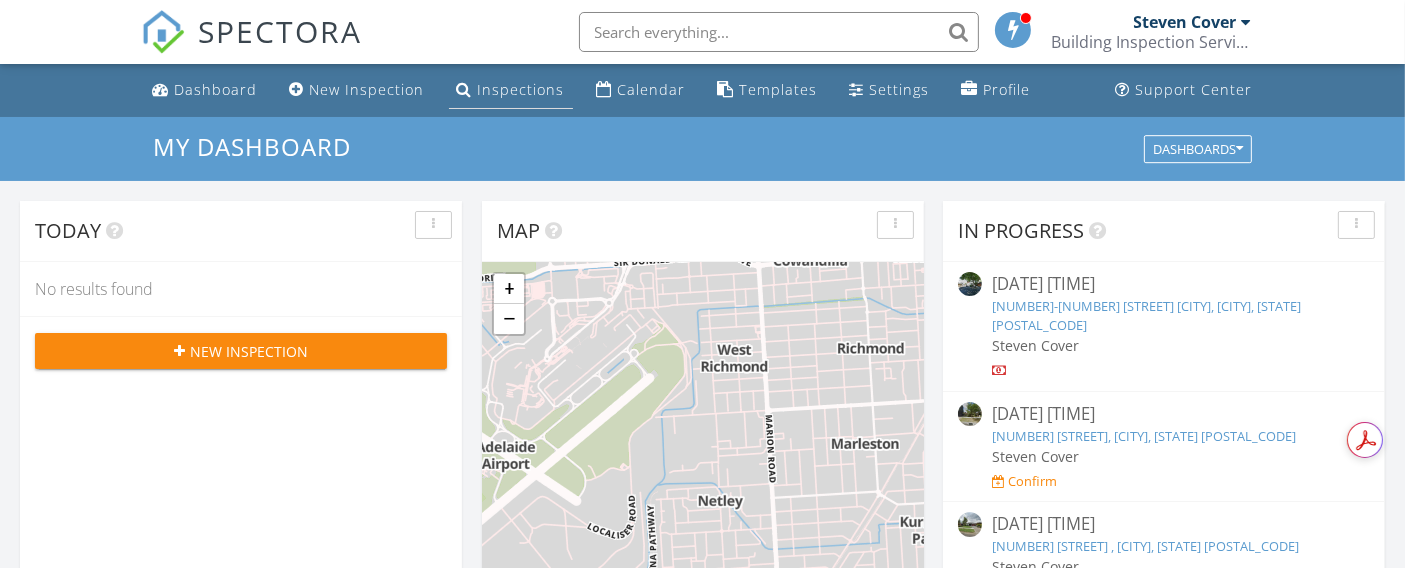 click on "Inspections" at bounding box center (521, 89) 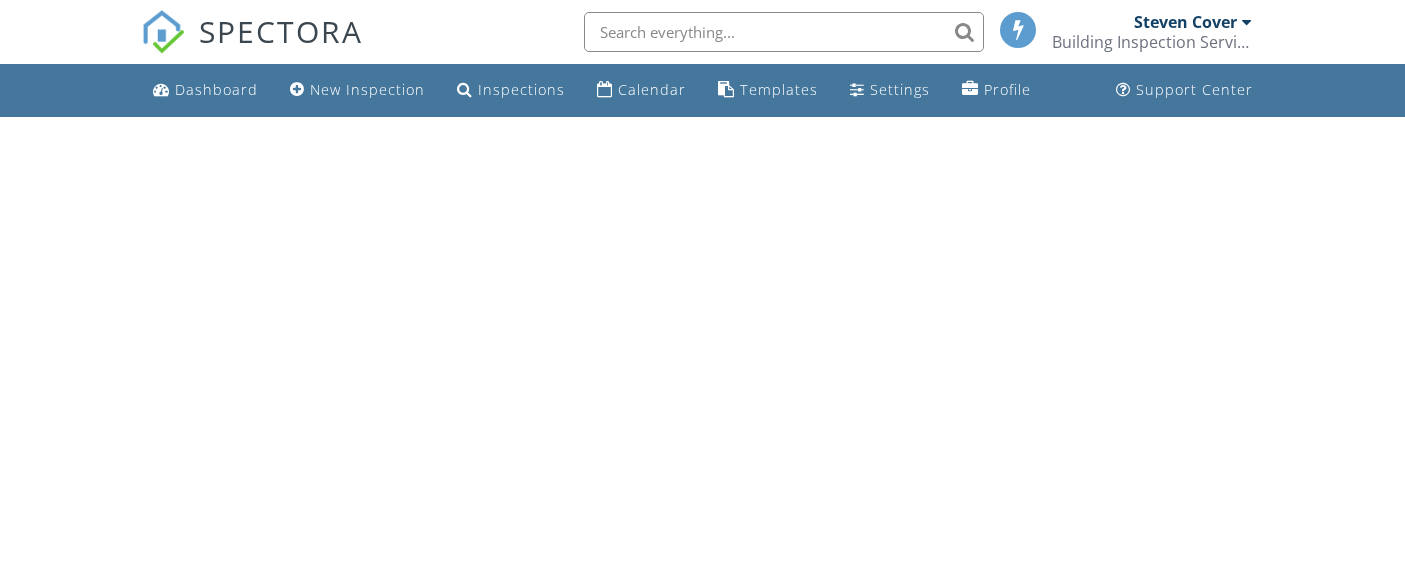 scroll, scrollTop: 0, scrollLeft: 0, axis: both 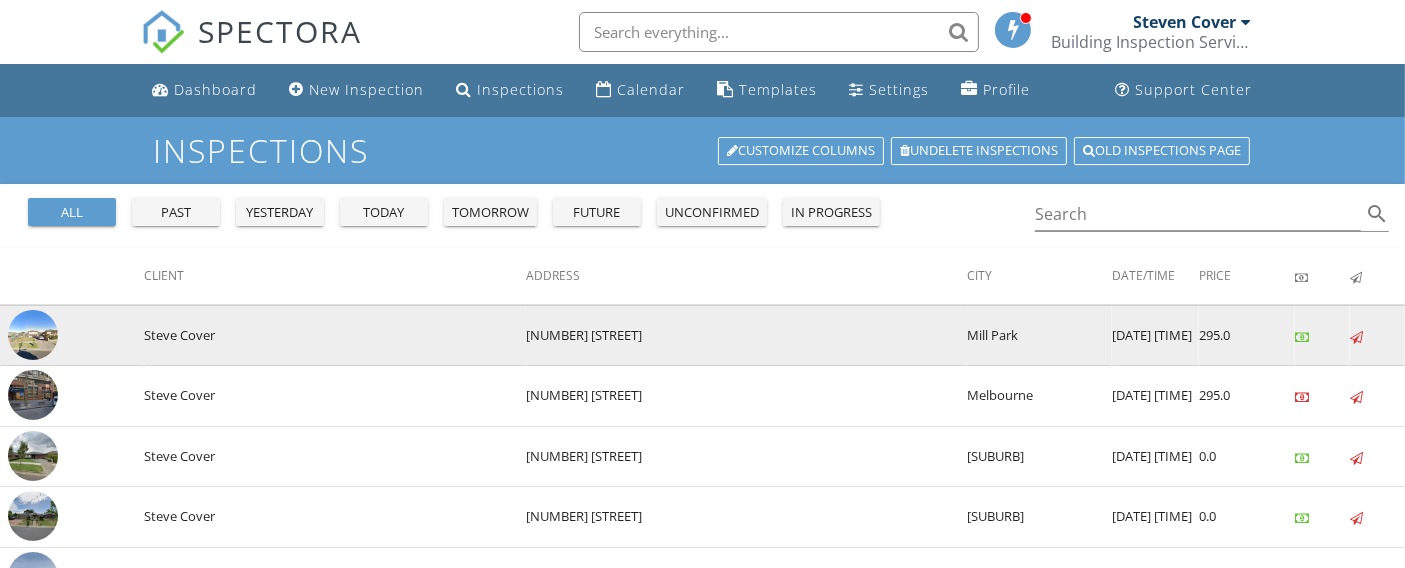 click at bounding box center (1356, 337) 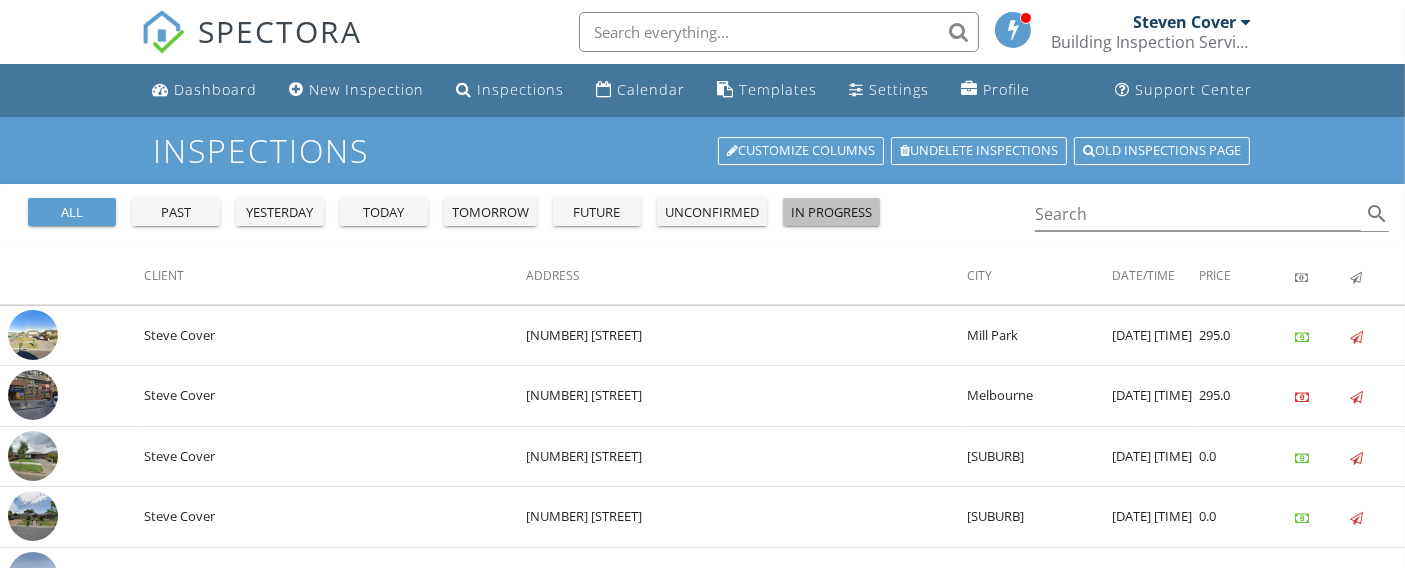 click on "in progress" at bounding box center (831, 213) 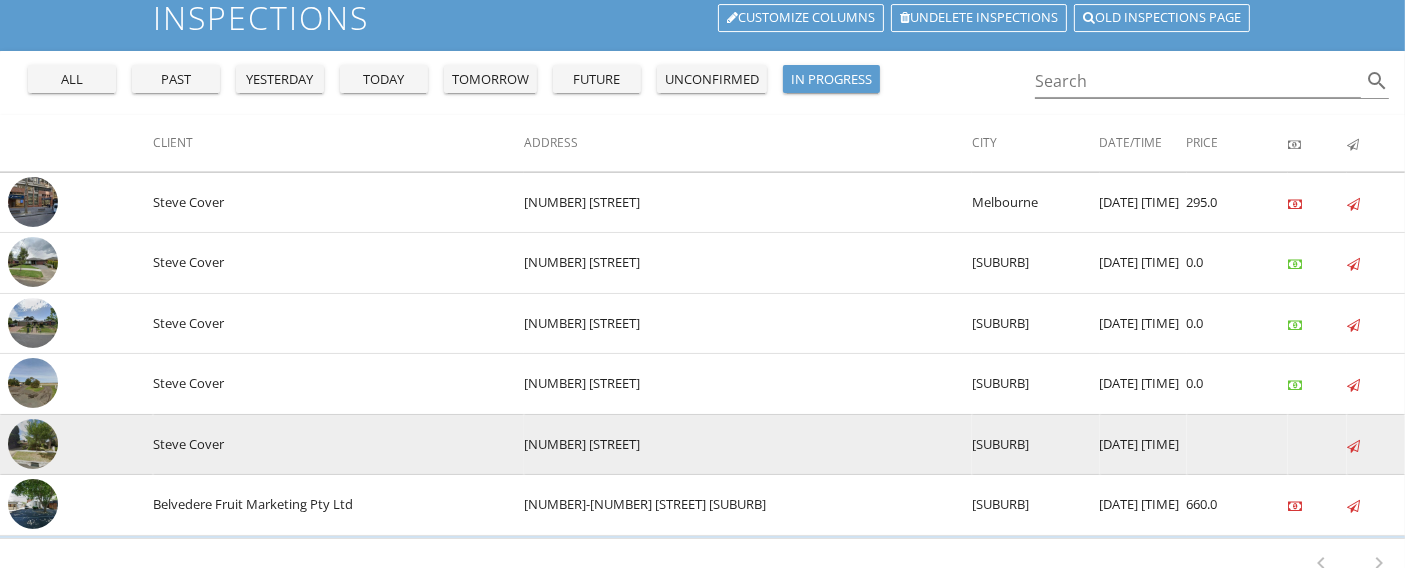 scroll, scrollTop: 22, scrollLeft: 0, axis: vertical 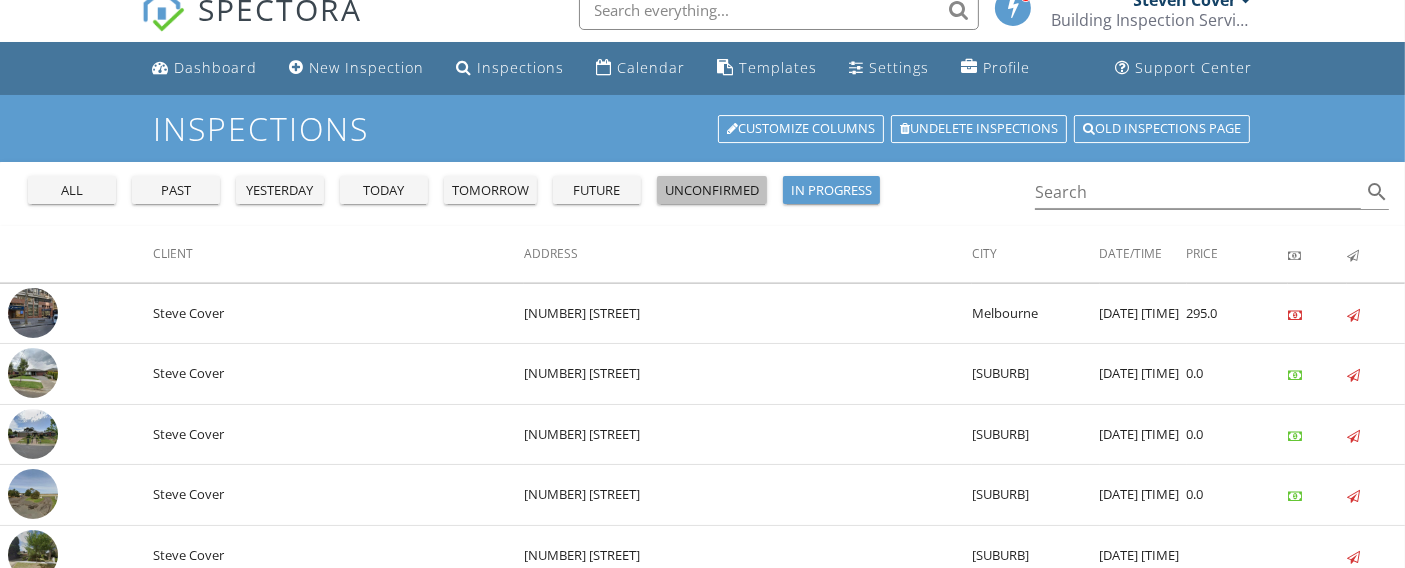 click on "unconfirmed" at bounding box center [712, 191] 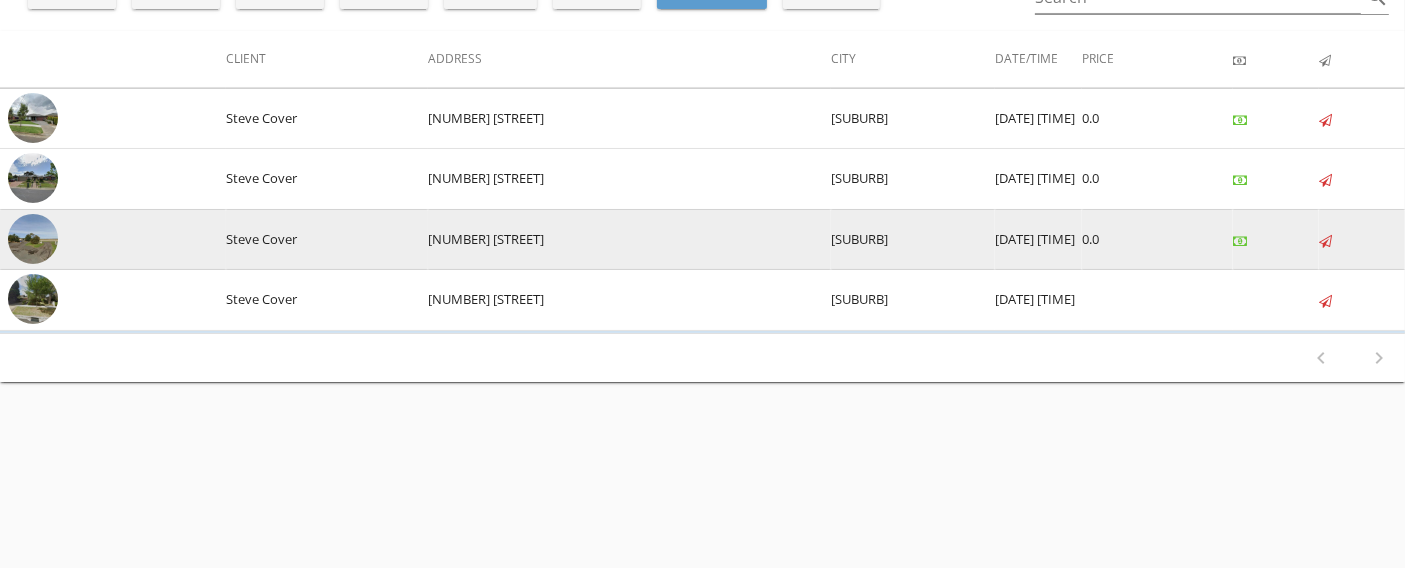 scroll, scrollTop: 0, scrollLeft: 0, axis: both 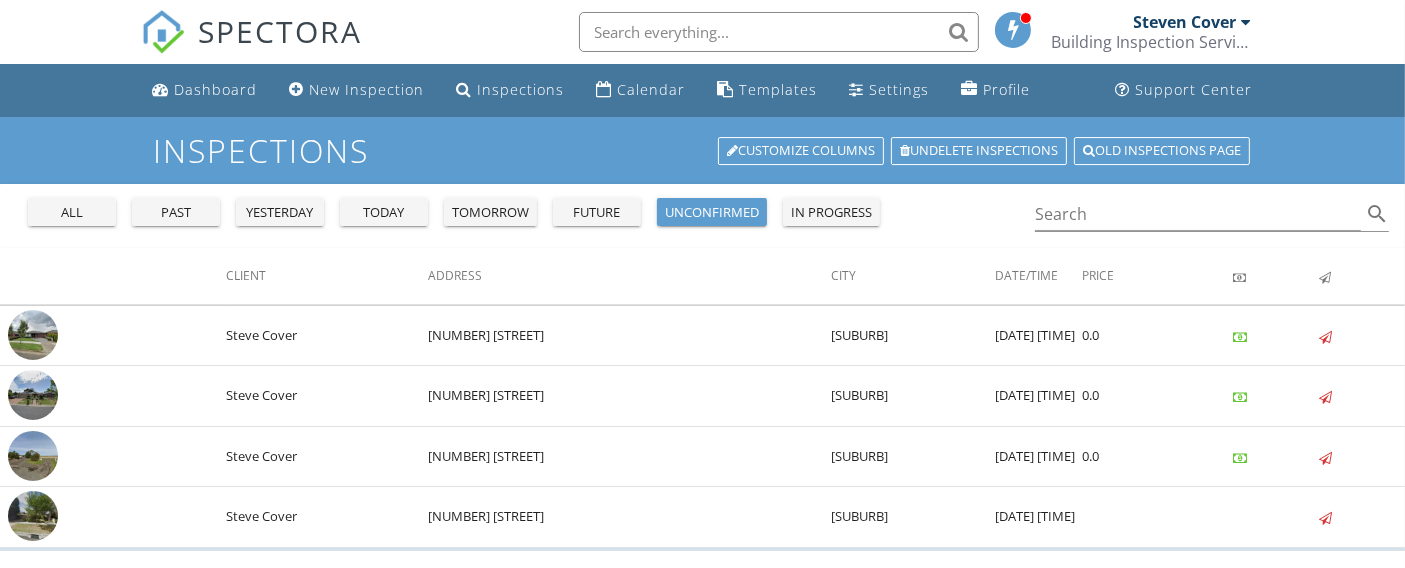 click on "tomorrow" at bounding box center [490, 213] 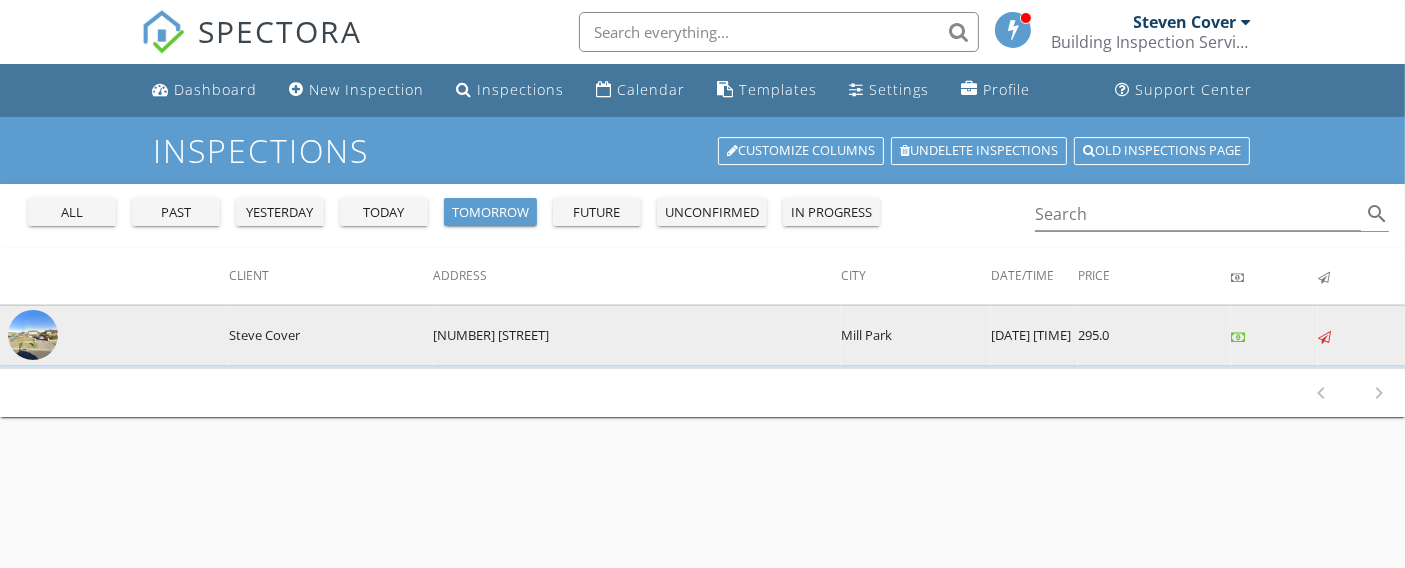 click at bounding box center (33, 335) 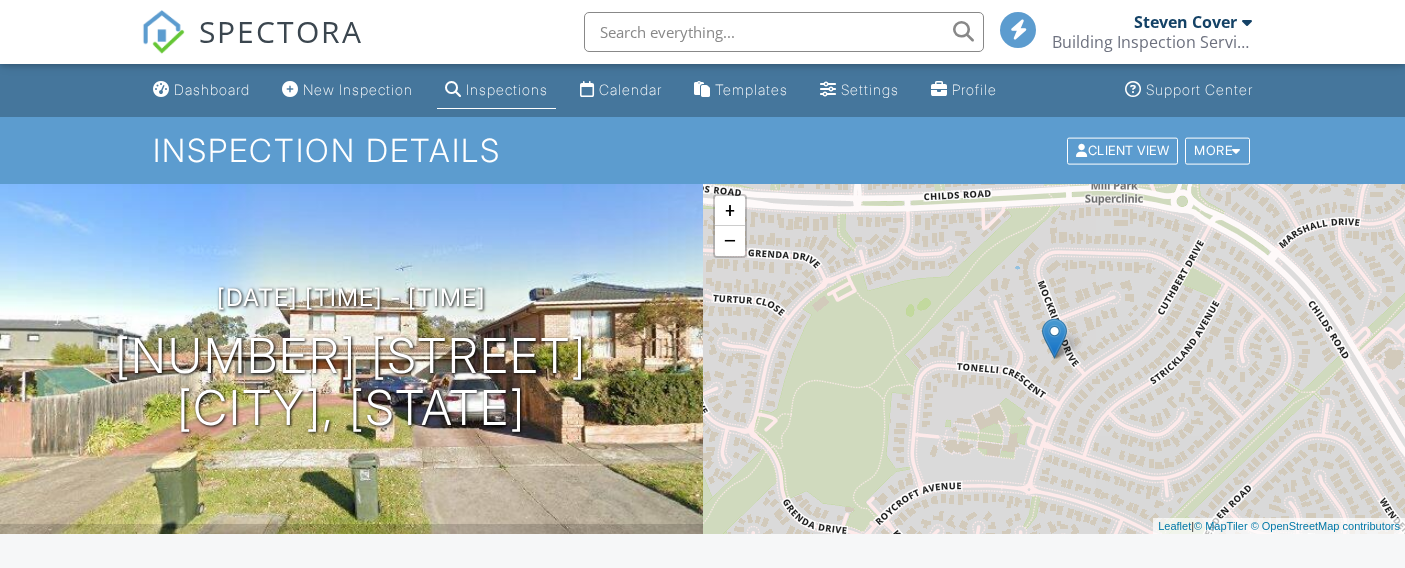 scroll, scrollTop: 0, scrollLeft: 0, axis: both 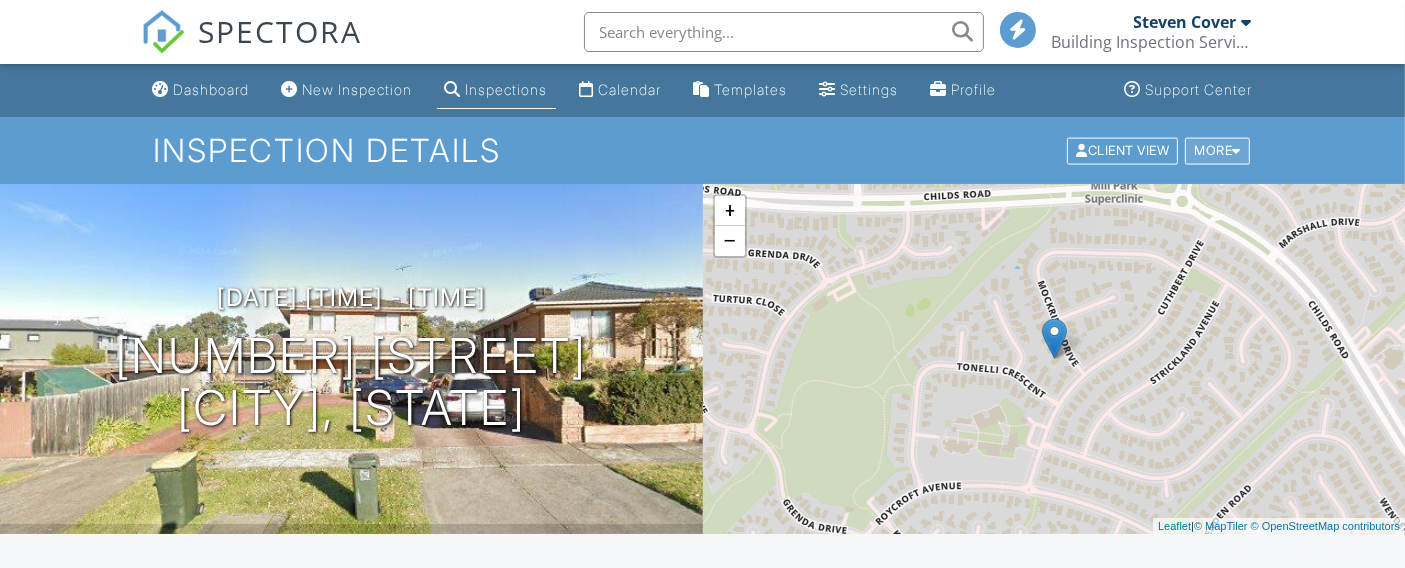 click on "More" at bounding box center (1217, 150) 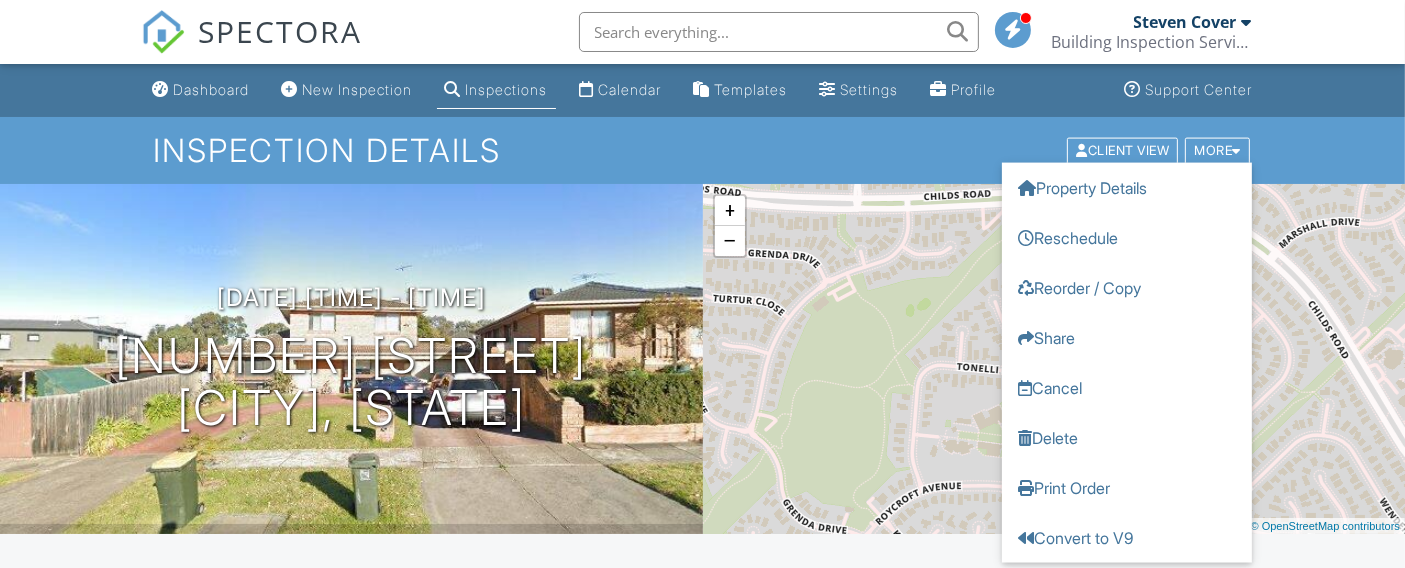click on "Inspection Details
Client View
More
Property Details
Reschedule
Reorder / Copy
Share
Cancel
Delete
Print Order
Convert to V9" at bounding box center (702, 150) 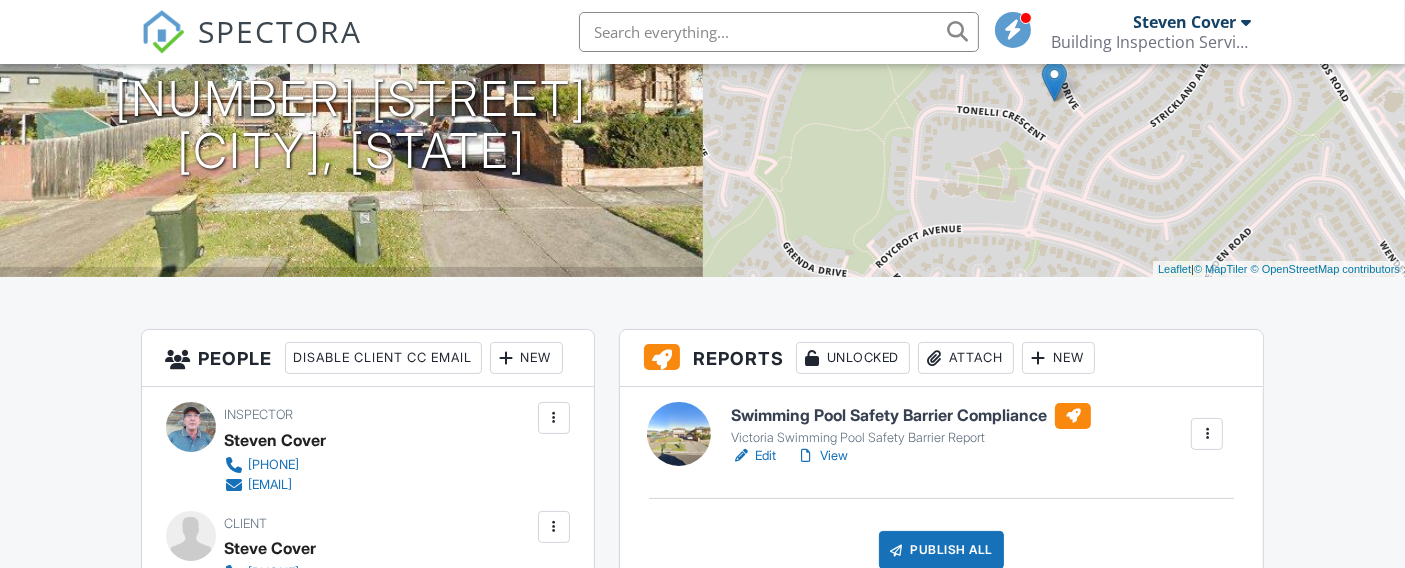 scroll, scrollTop: 368, scrollLeft: 0, axis: vertical 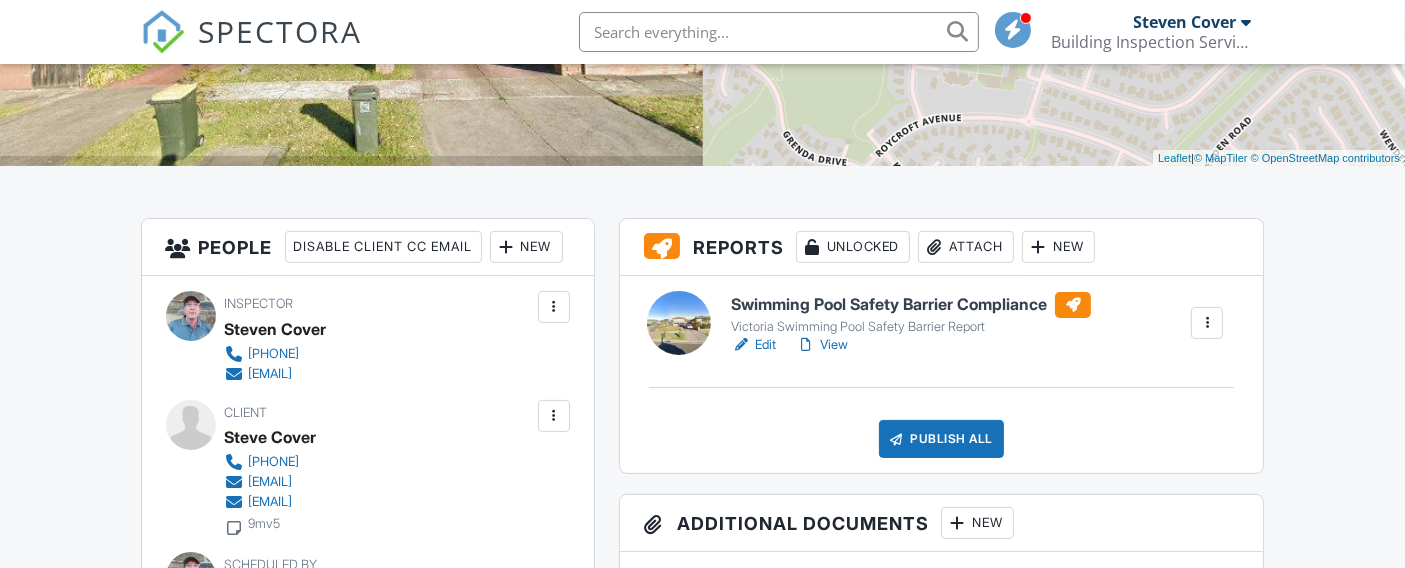 click on "Edit" at bounding box center (753, 345) 